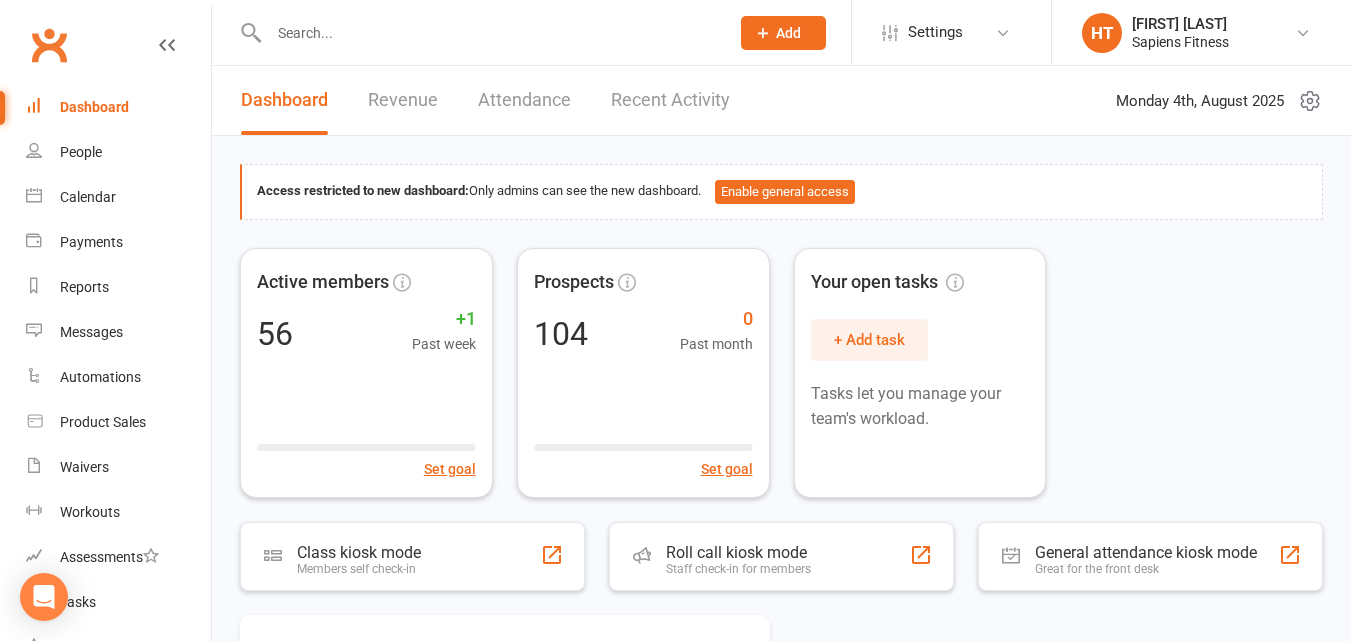 scroll, scrollTop: 0, scrollLeft: 0, axis: both 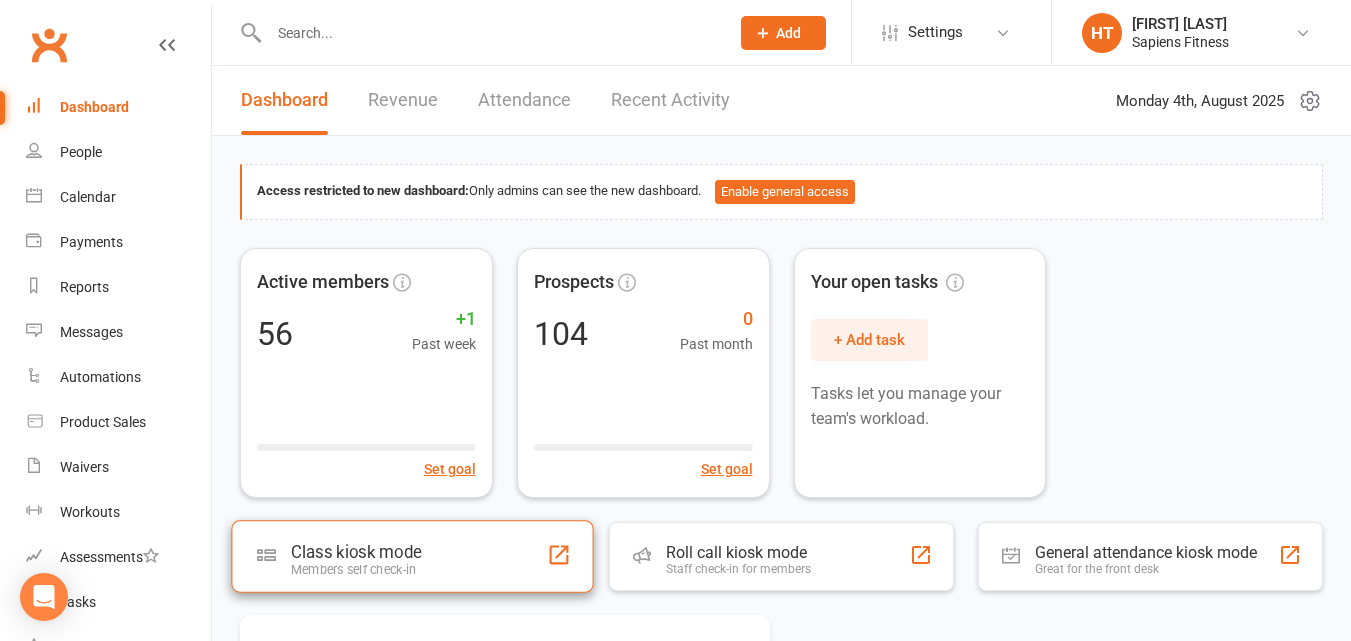 click on "Members self check-in" at bounding box center (356, 569) 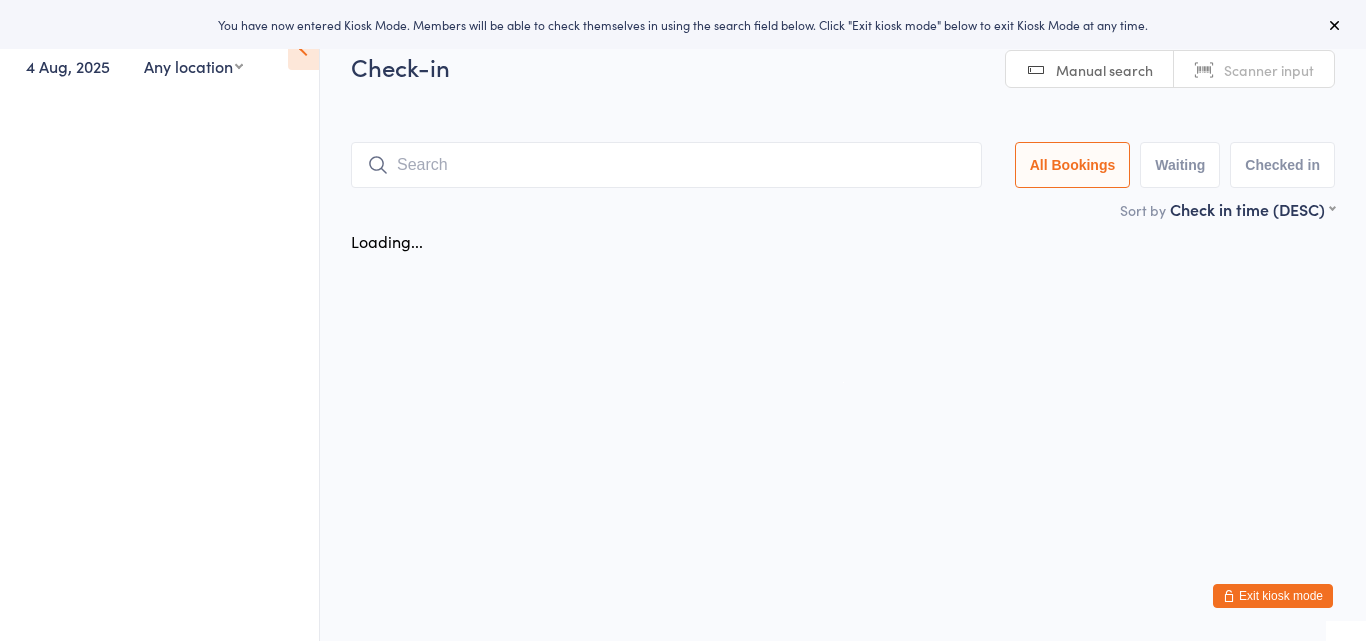 scroll, scrollTop: 0, scrollLeft: 0, axis: both 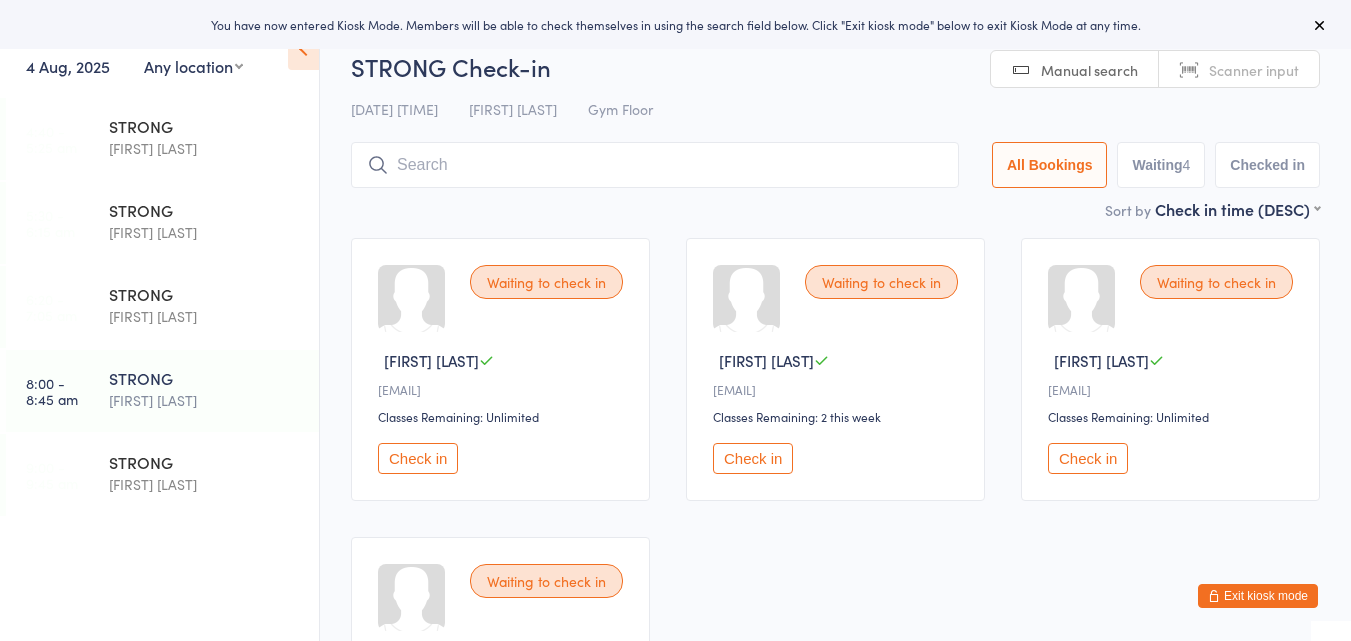 click on "Check in" at bounding box center (1088, 458) 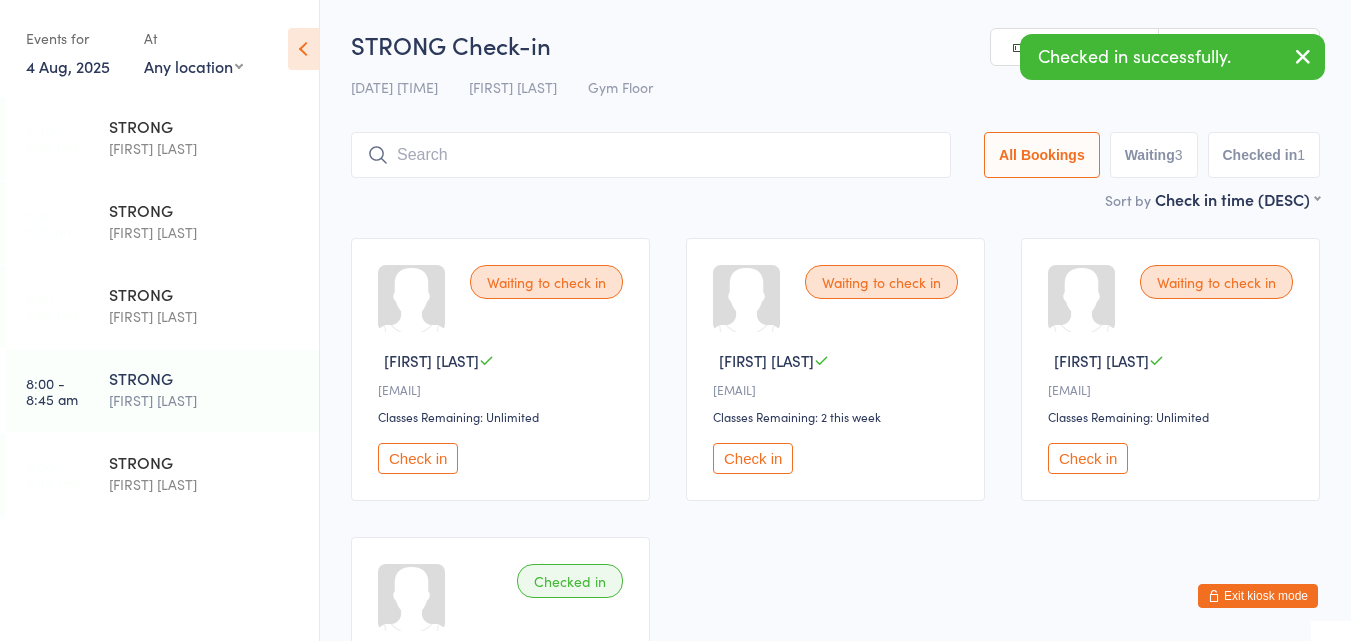 click on "Check in" at bounding box center [1088, 458] 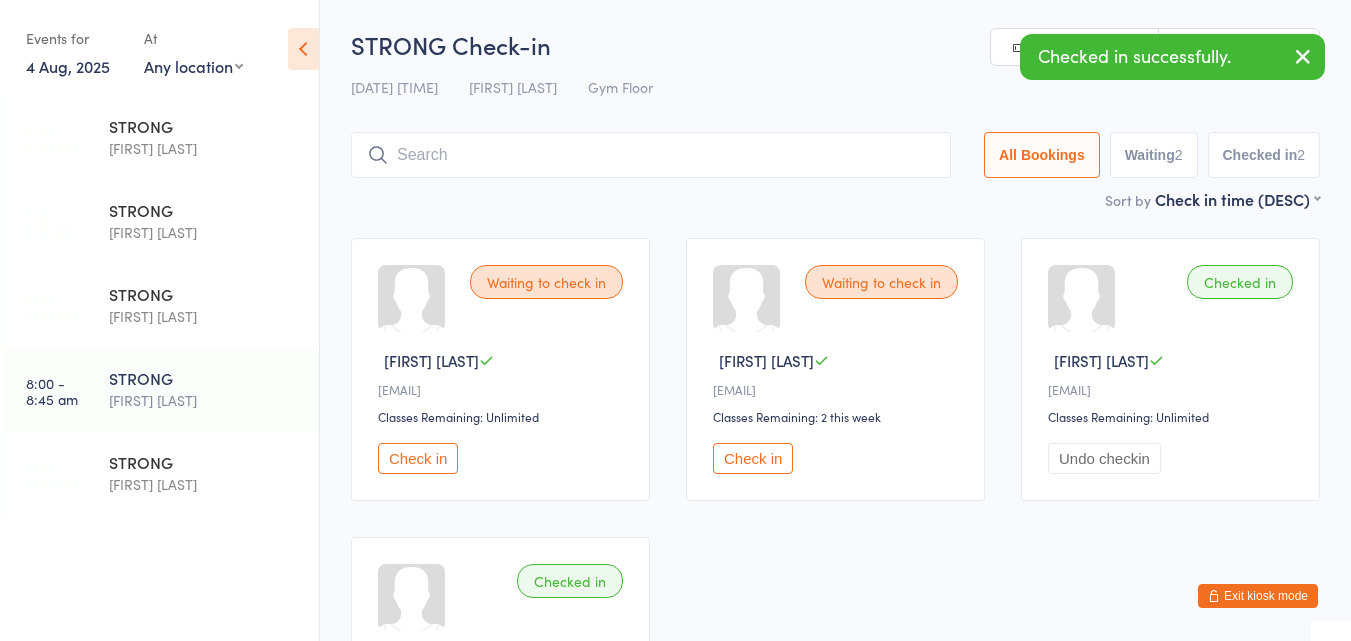 click at bounding box center [651, 155] 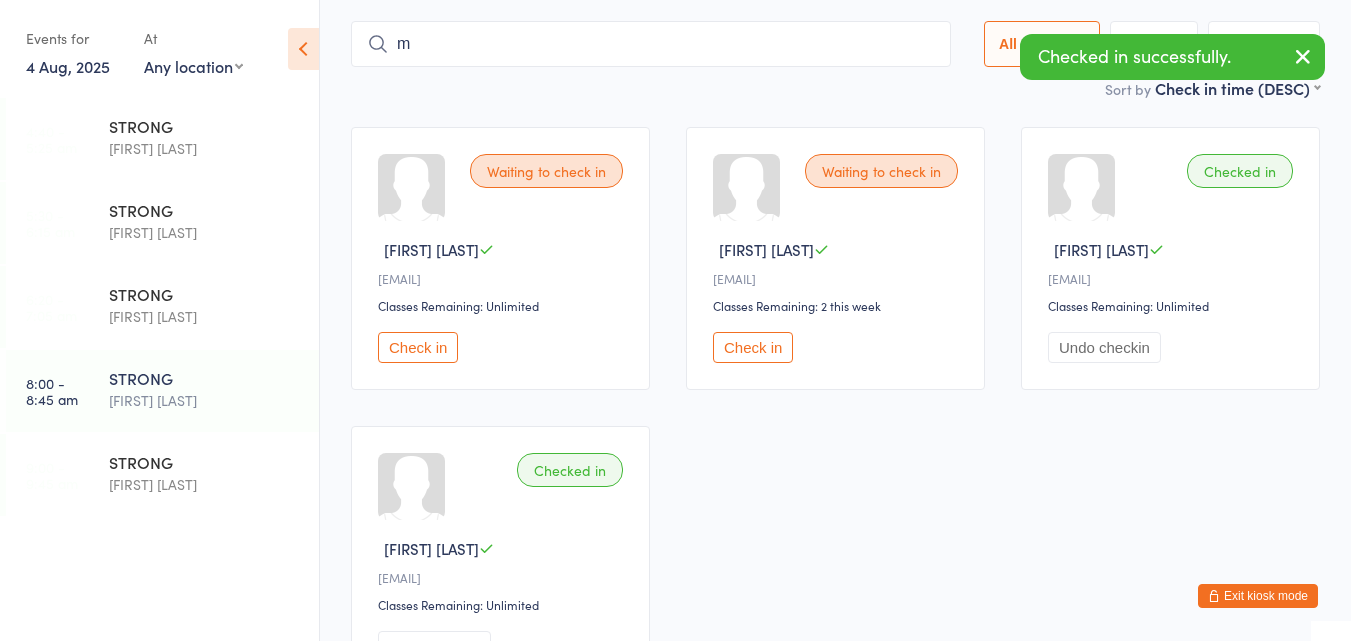 scroll, scrollTop: 127, scrollLeft: 0, axis: vertical 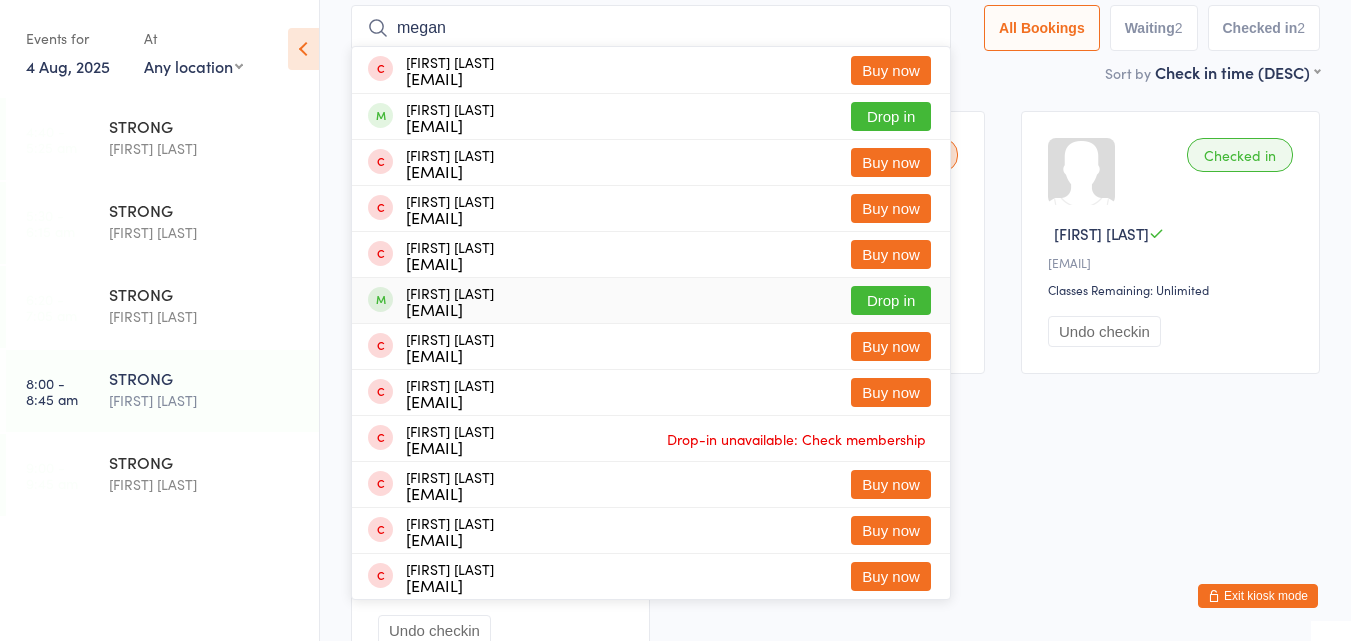 type on "megan" 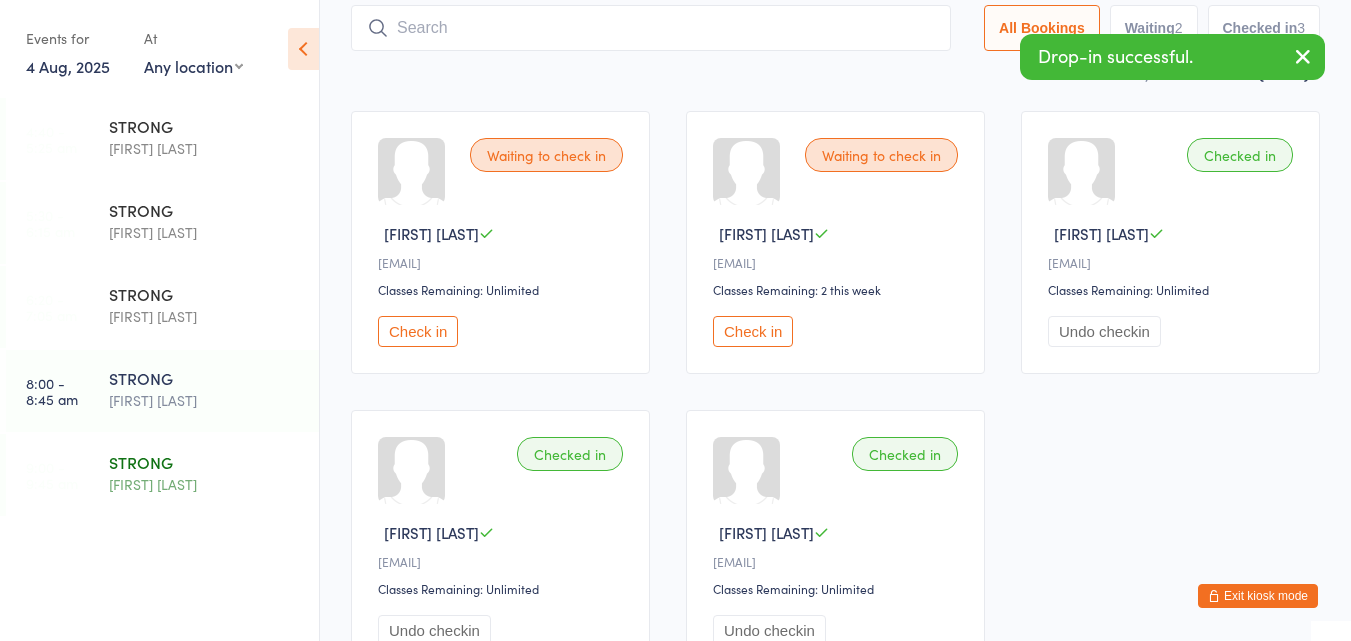 click on "STRONG" at bounding box center [205, 462] 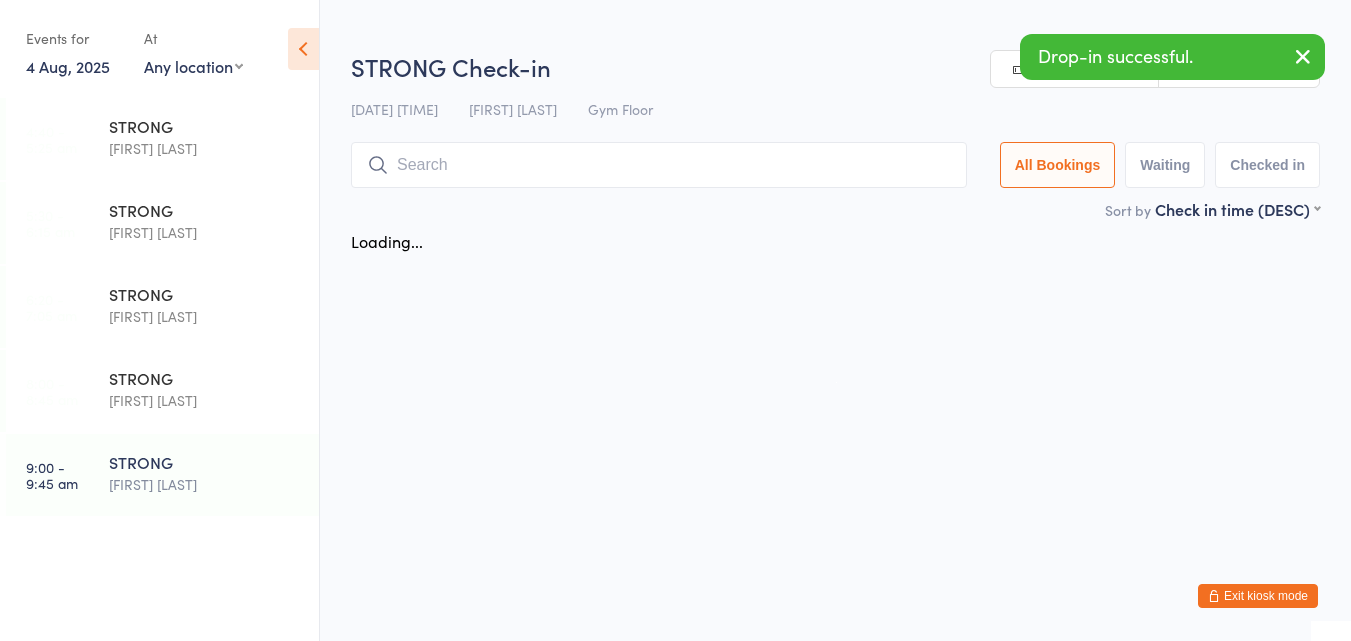 scroll, scrollTop: 0, scrollLeft: 0, axis: both 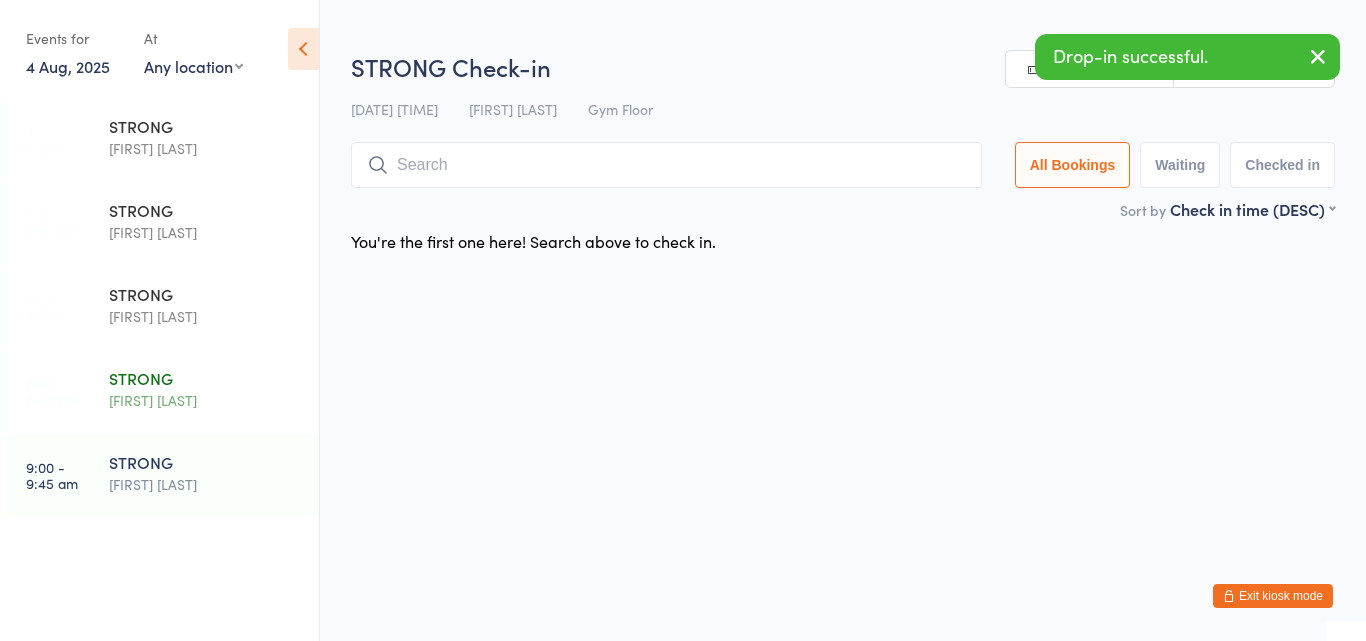 click on "STRONG" at bounding box center [205, 378] 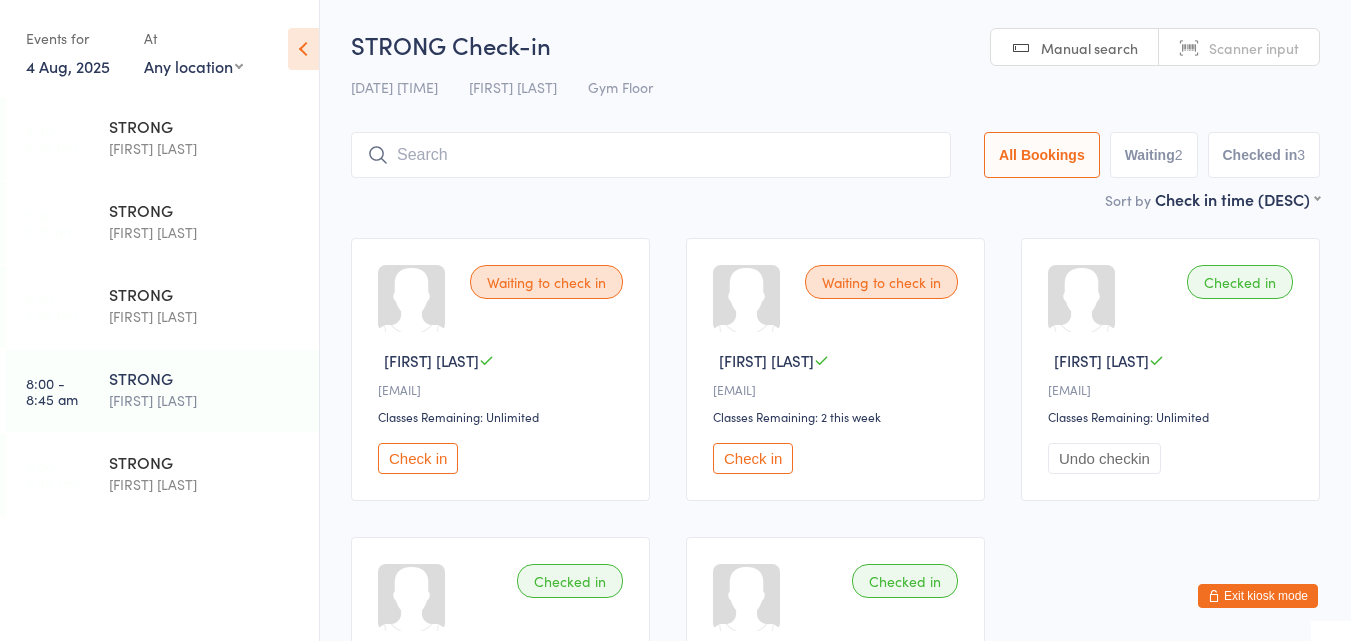 click on "Check in" at bounding box center (418, 458) 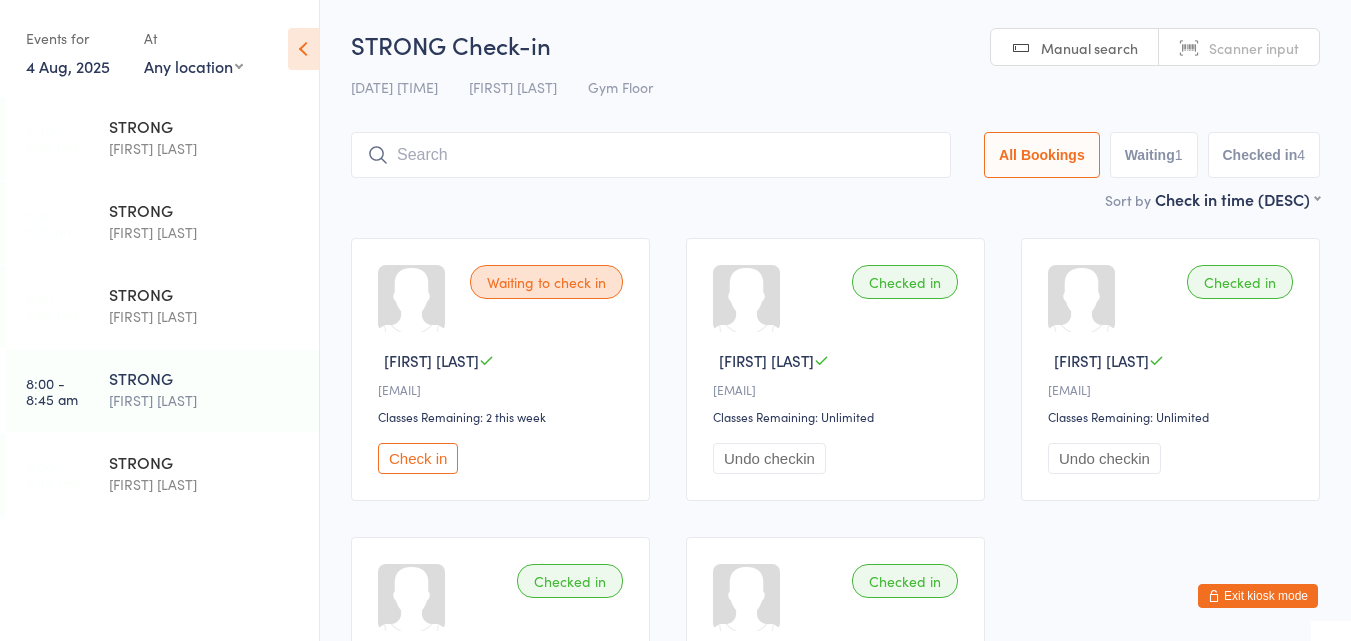 click on "Check in" at bounding box center (418, 458) 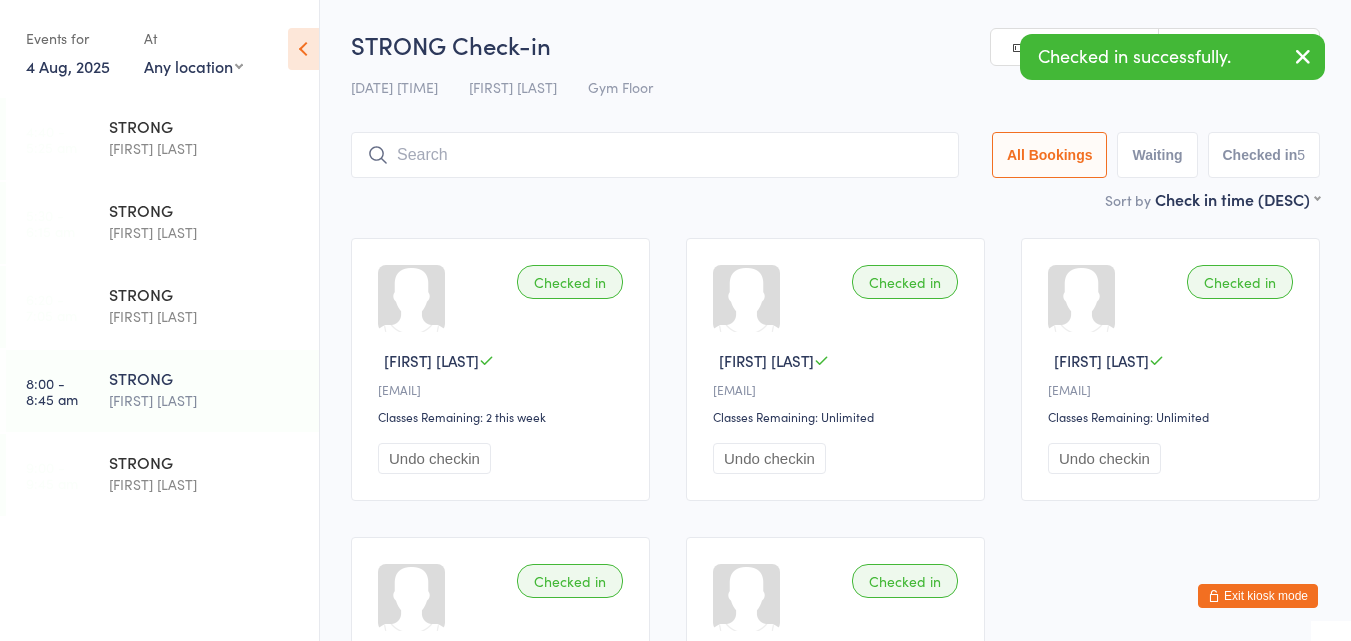click at bounding box center [655, 155] 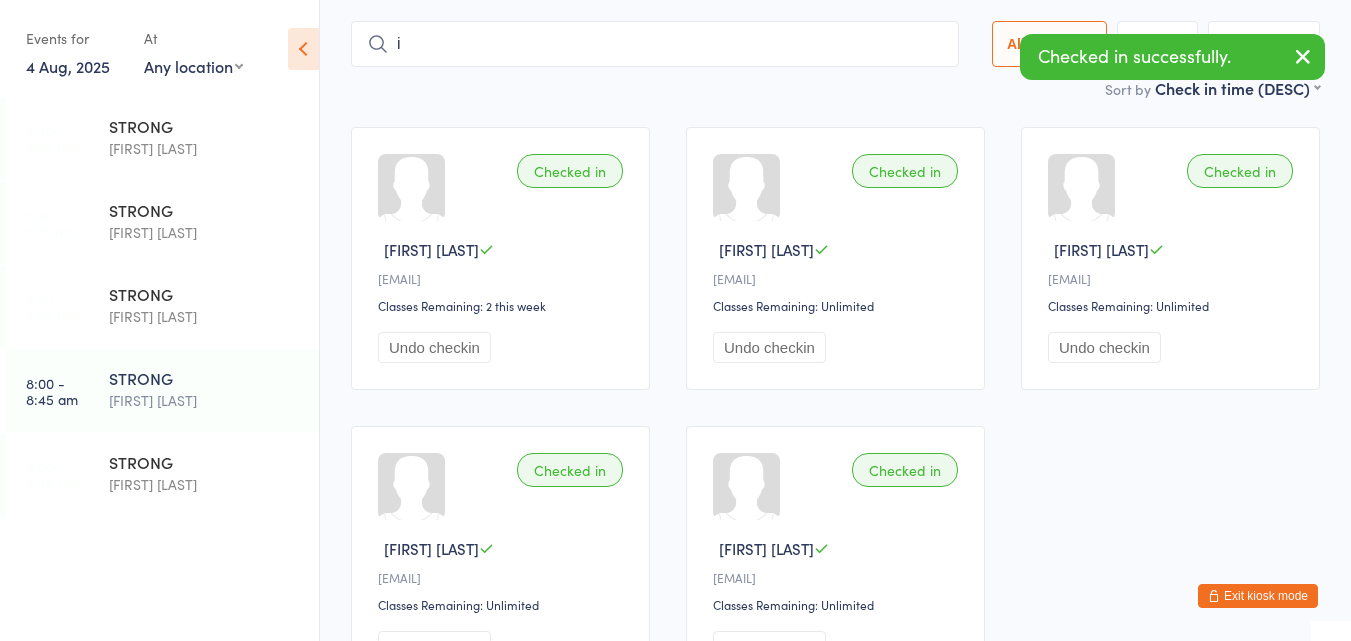scroll, scrollTop: 130, scrollLeft: 0, axis: vertical 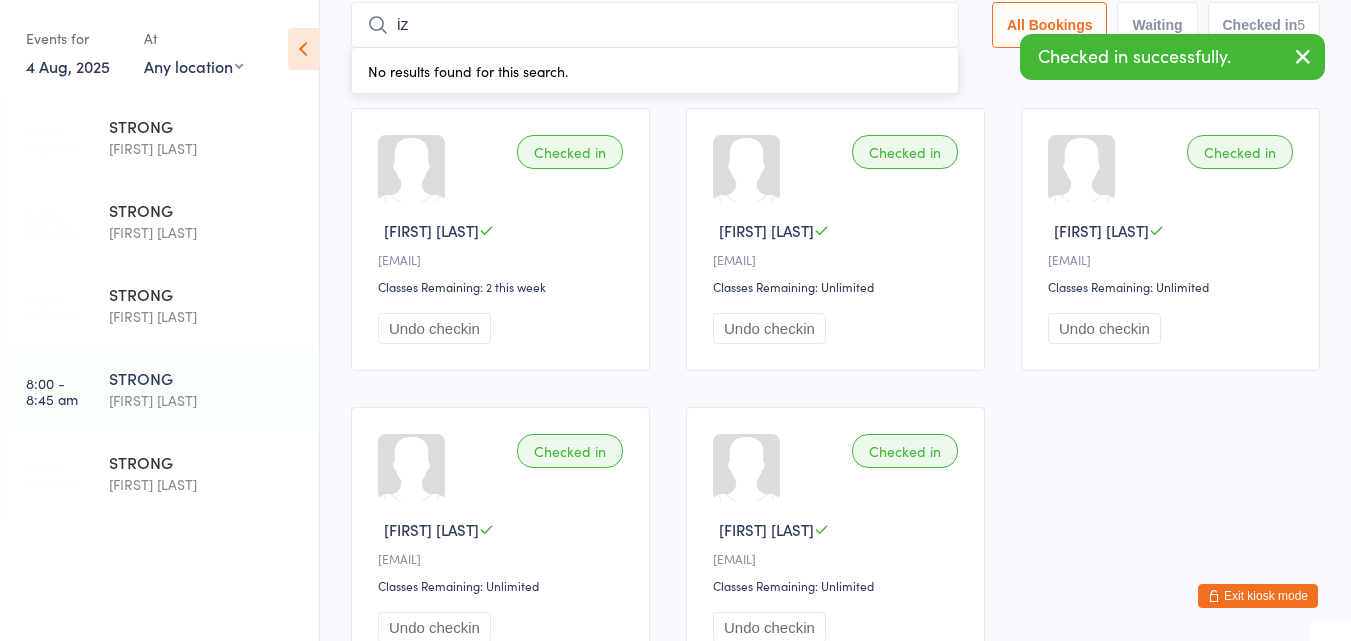 type on "i" 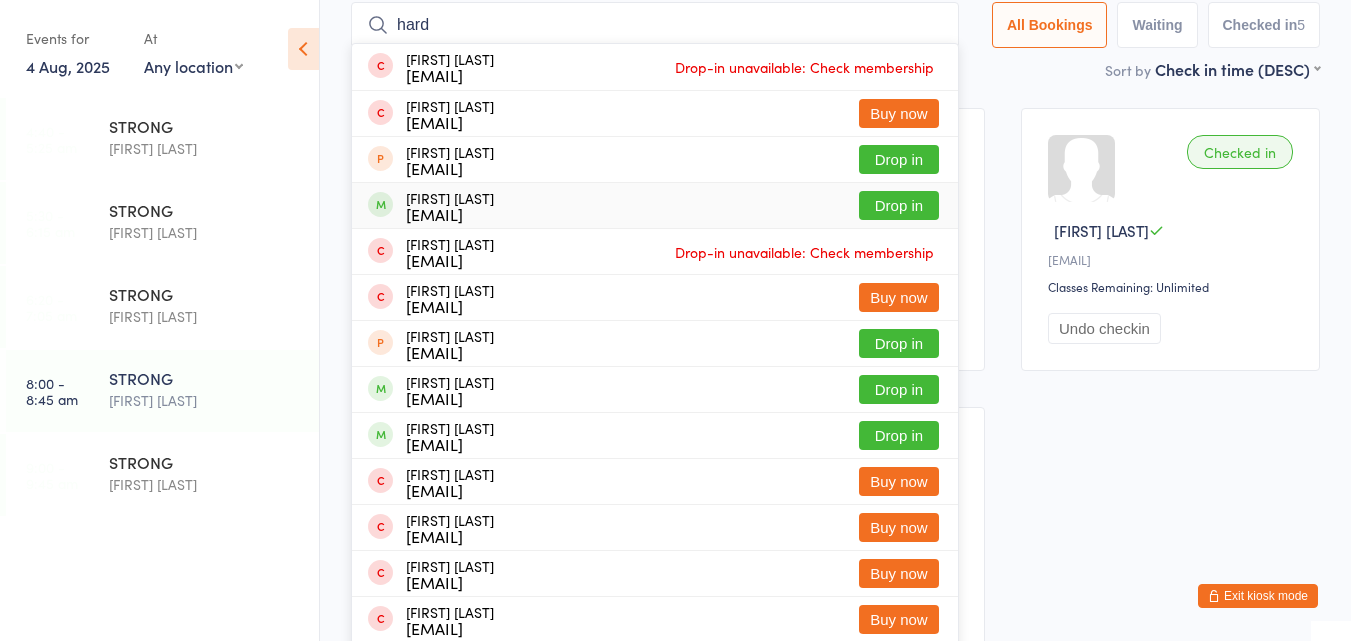 type on "hard" 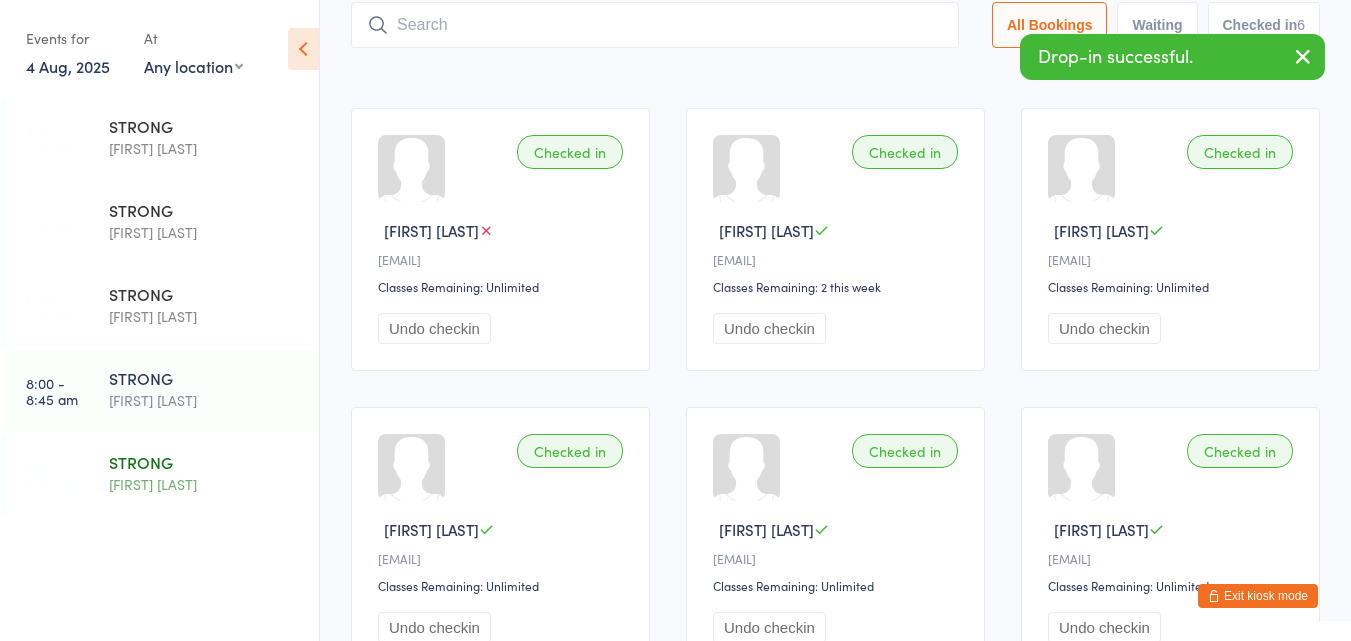 click on "STRONG" at bounding box center [205, 462] 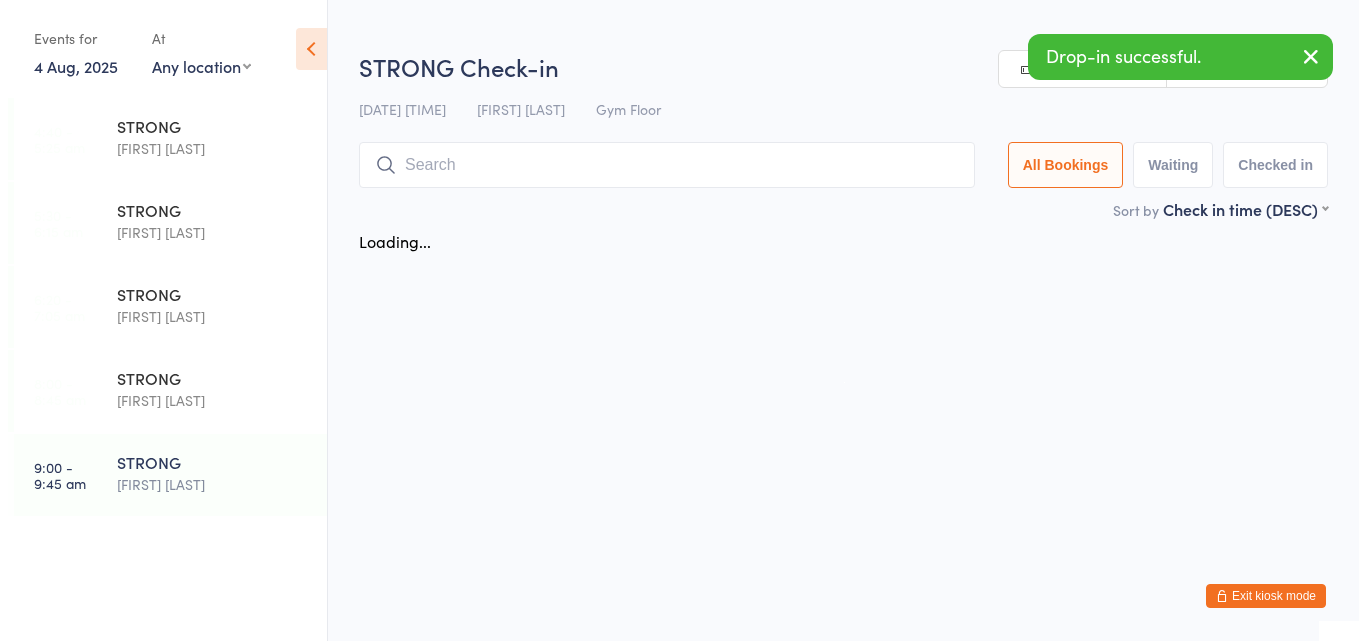 scroll, scrollTop: 0, scrollLeft: 0, axis: both 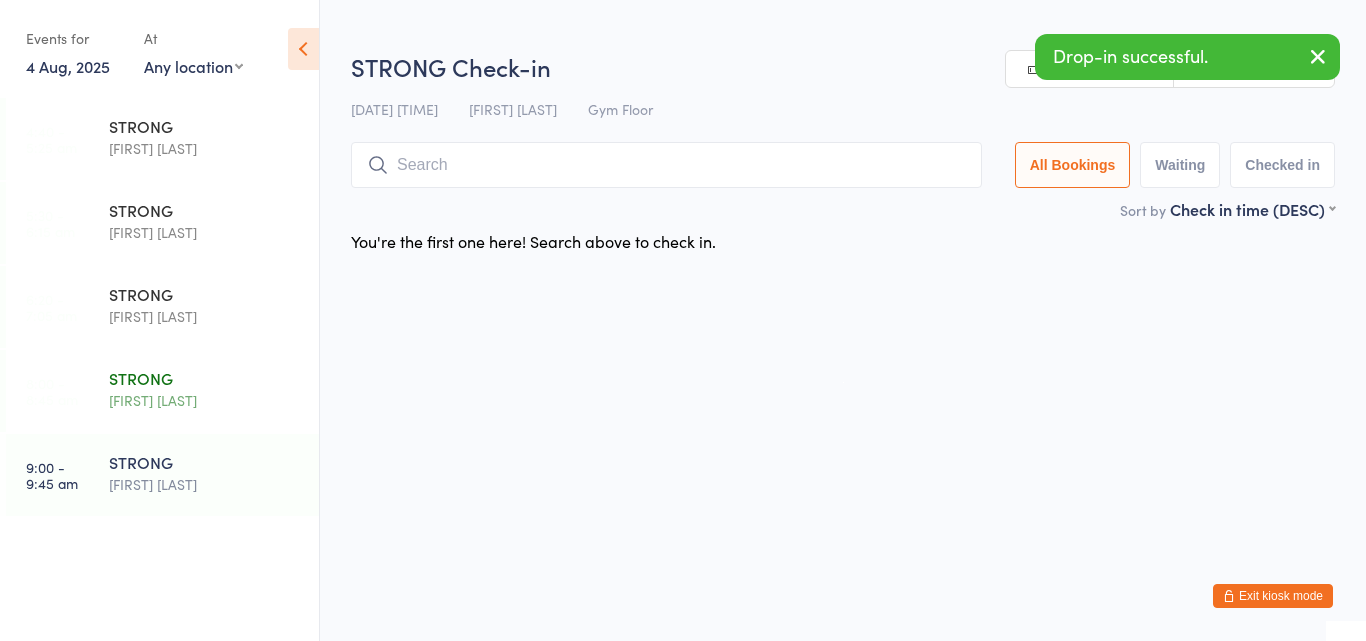 click on "[FIRST] [LAST]" at bounding box center (205, 400) 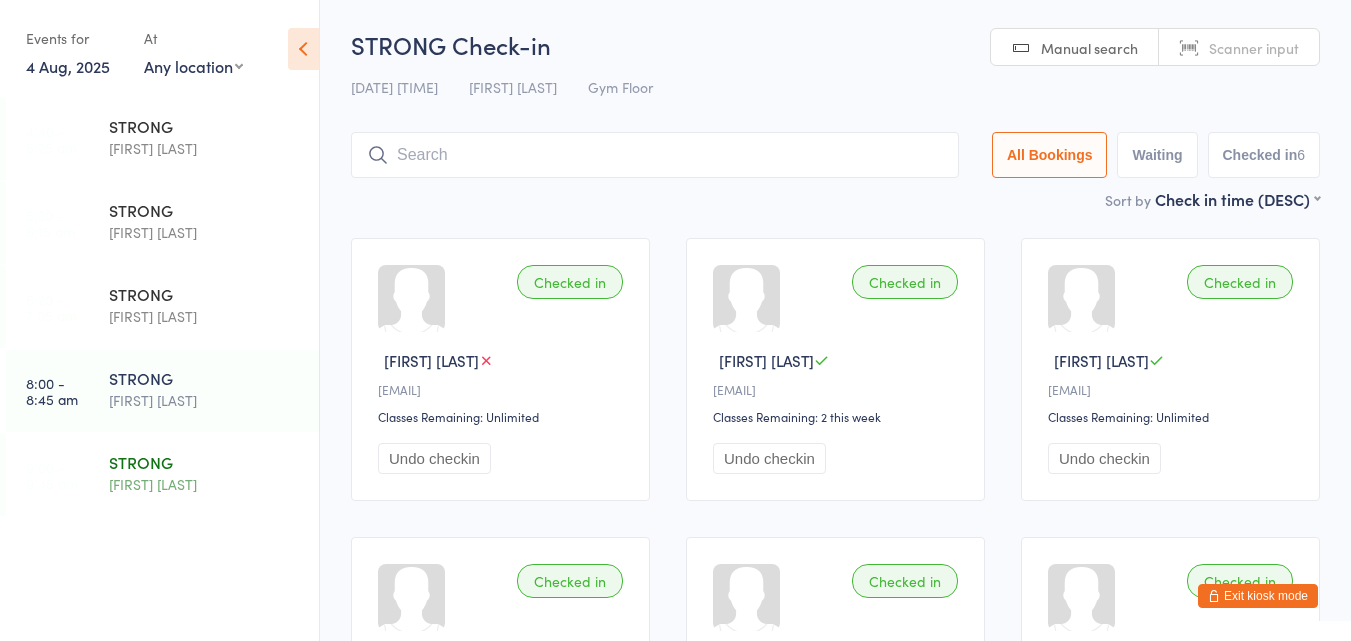 click on "[FIRST] [LAST]" at bounding box center (205, 484) 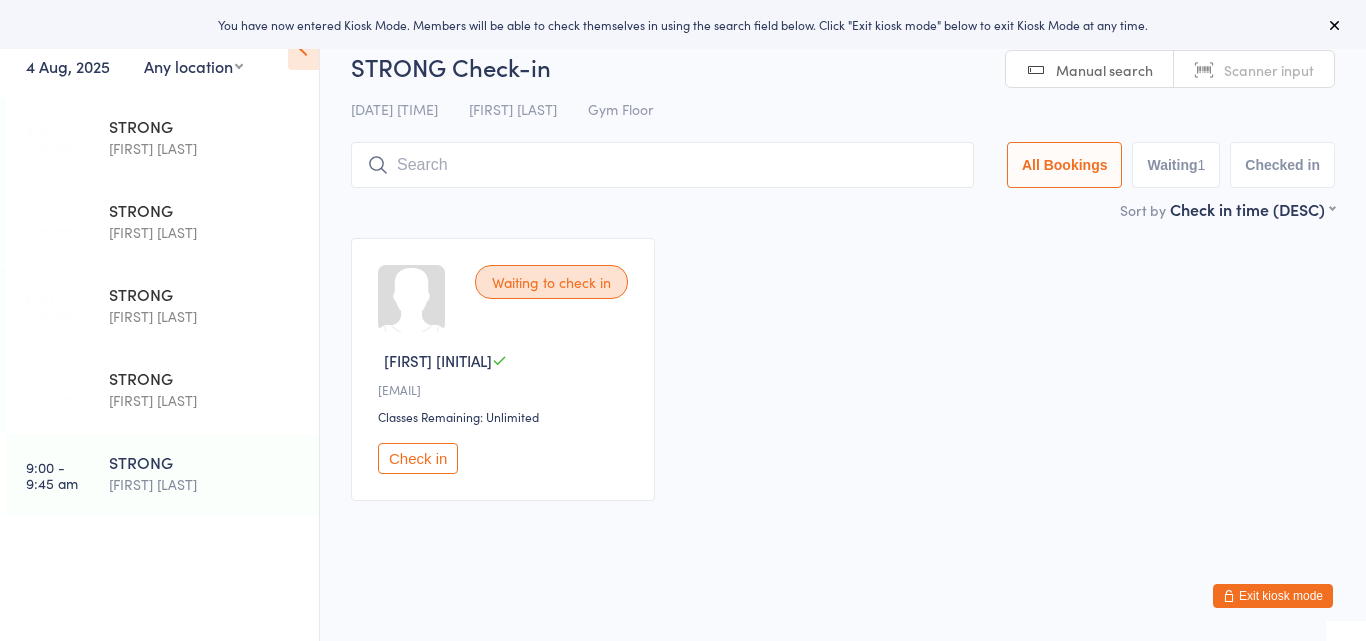 scroll, scrollTop: 0, scrollLeft: 0, axis: both 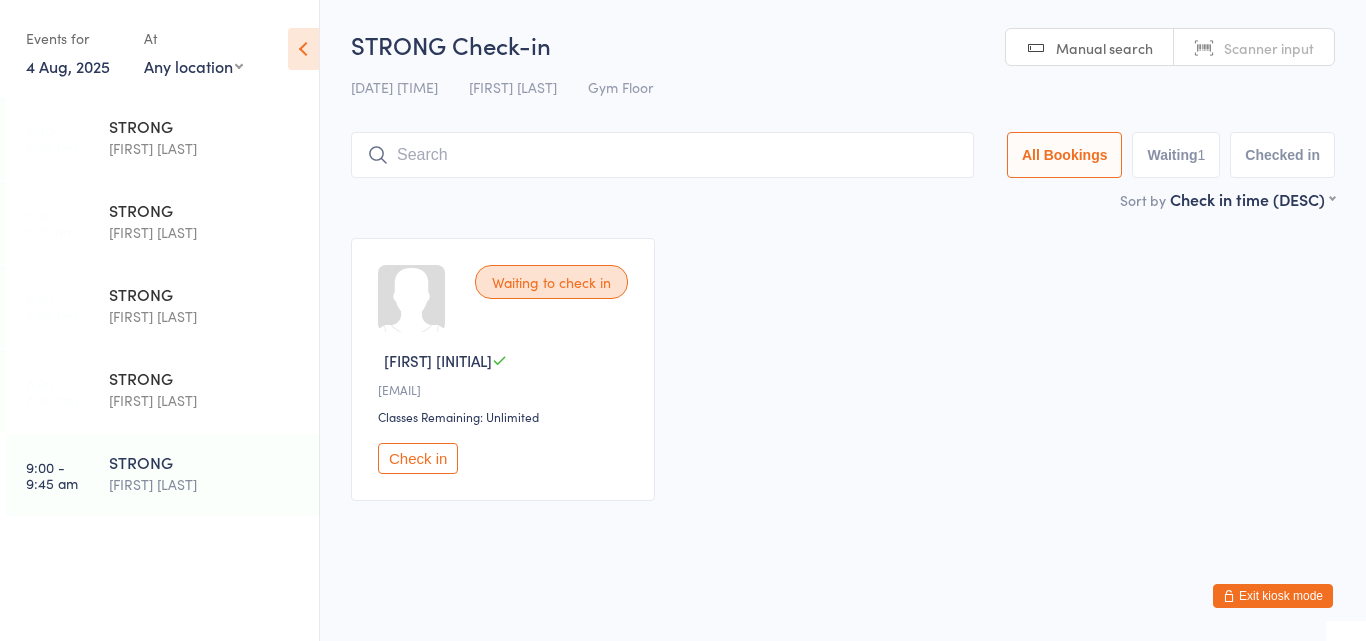 click at bounding box center (662, 155) 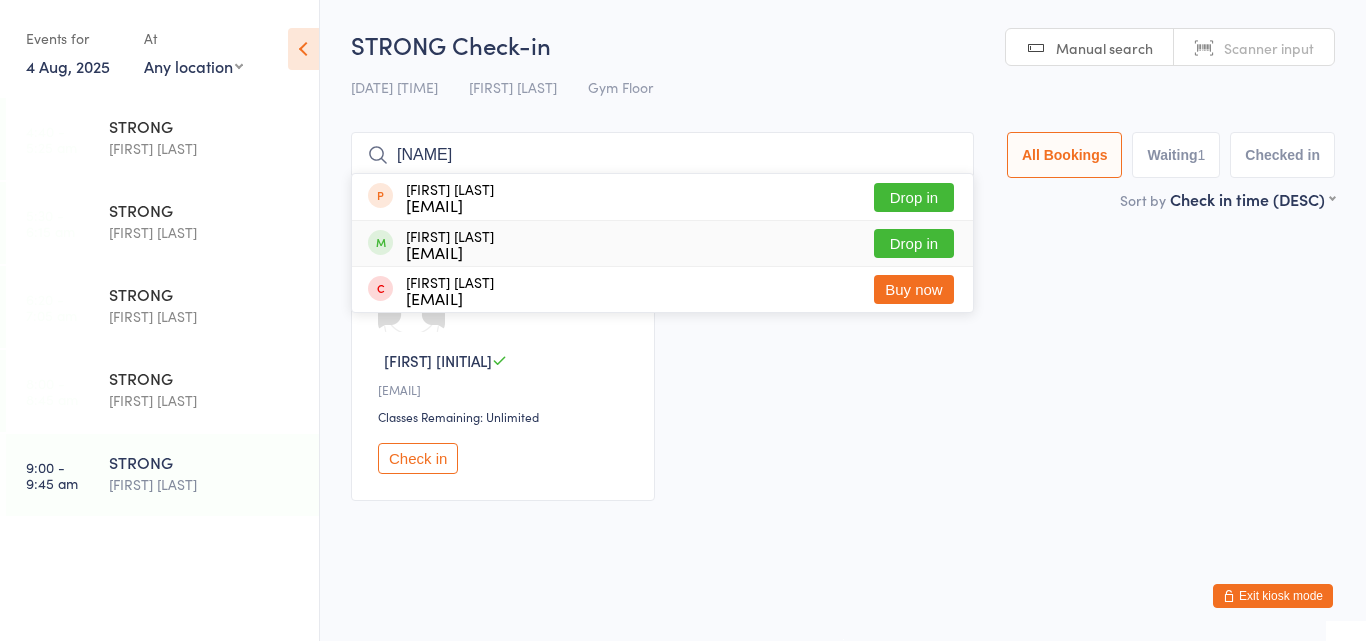 type on "[NAME]" 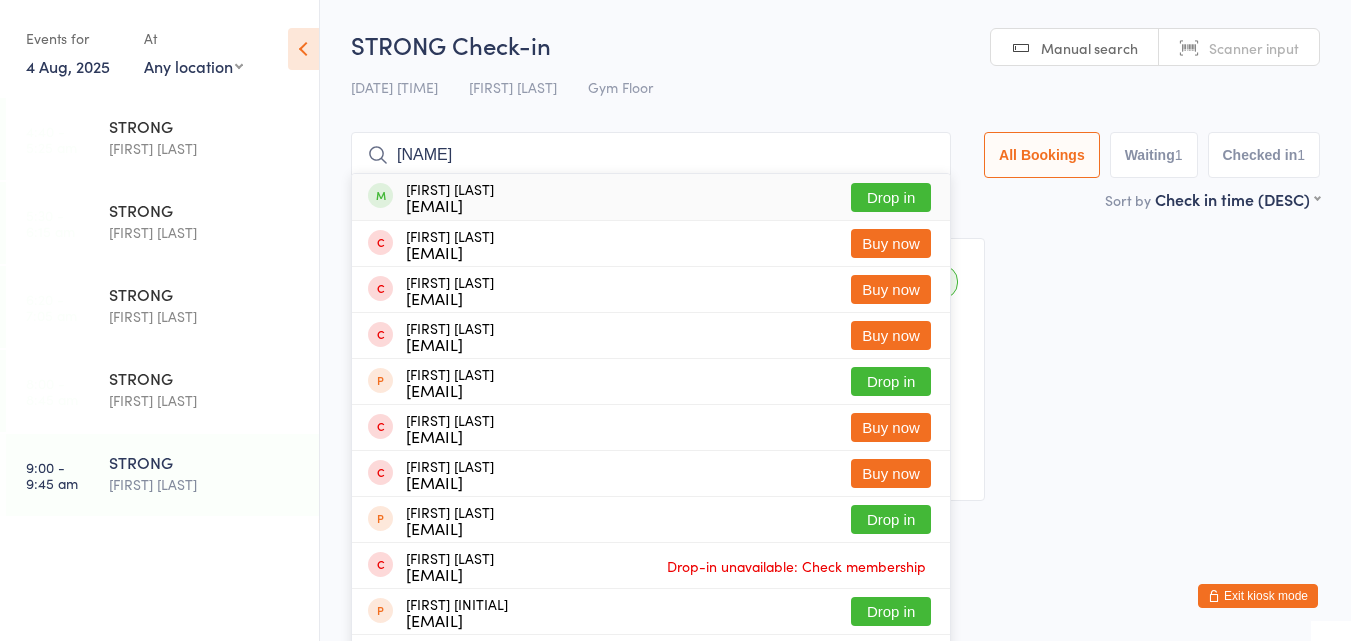 type on "lisa" 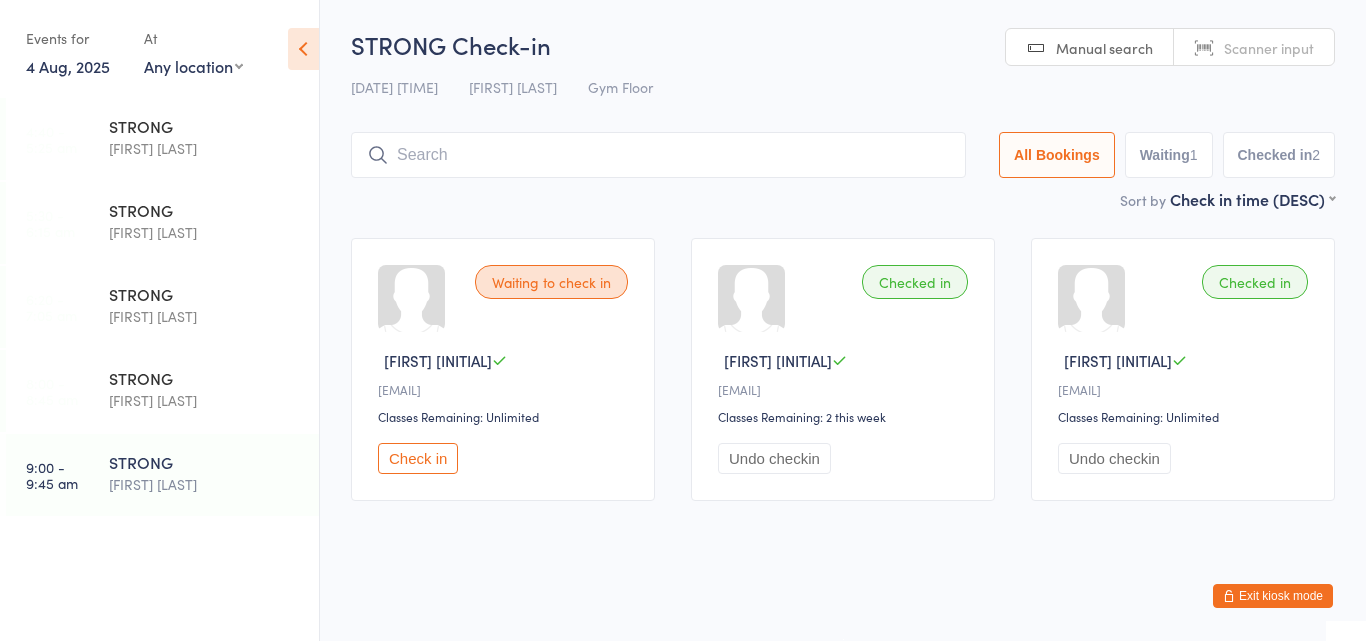 click on "Check in" at bounding box center [418, 458] 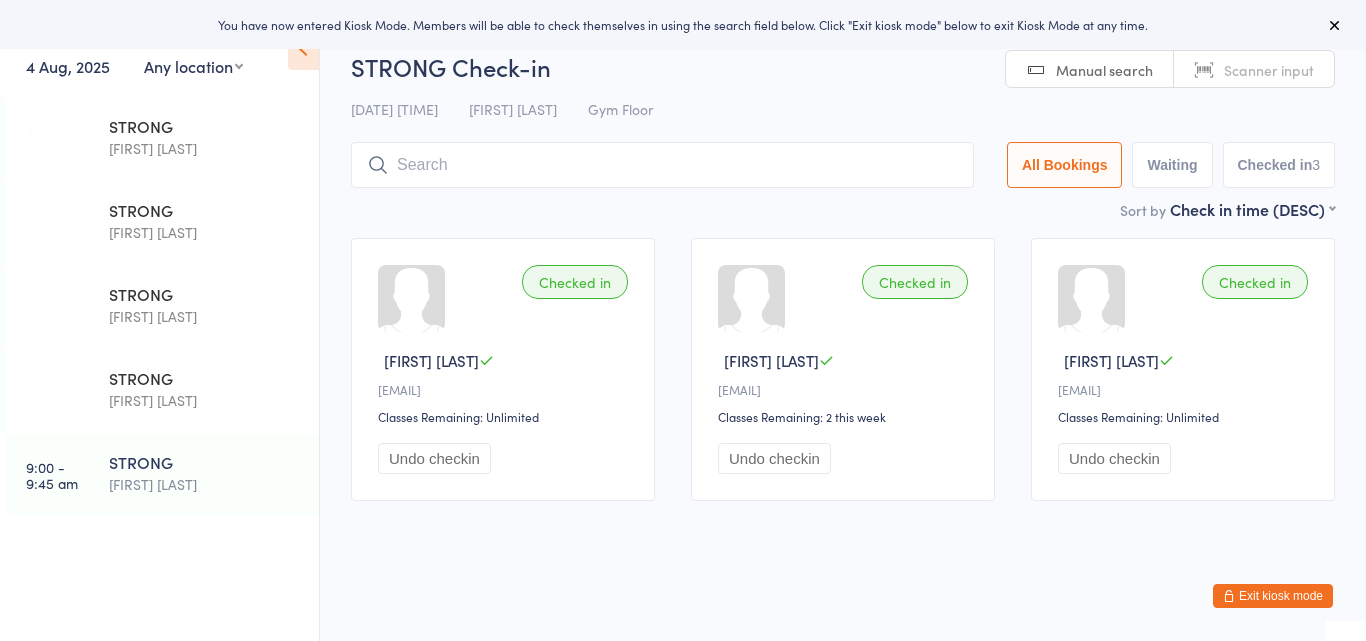scroll, scrollTop: 0, scrollLeft: 0, axis: both 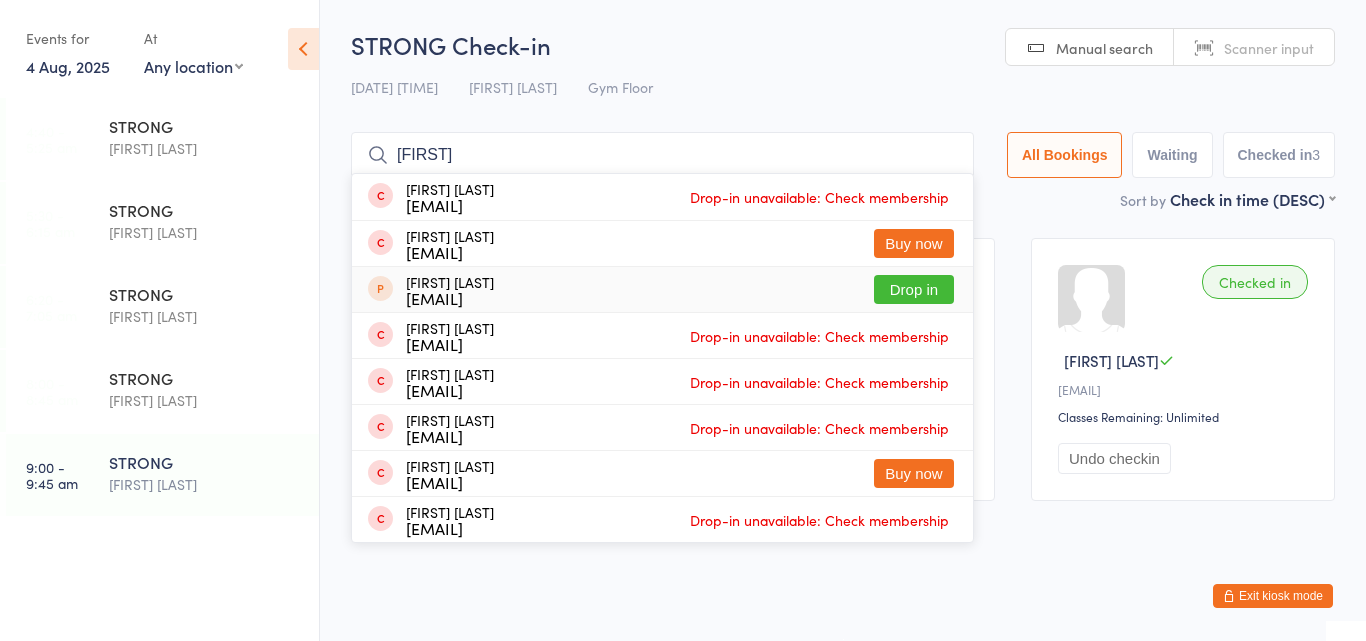 type on "[FIRST]" 